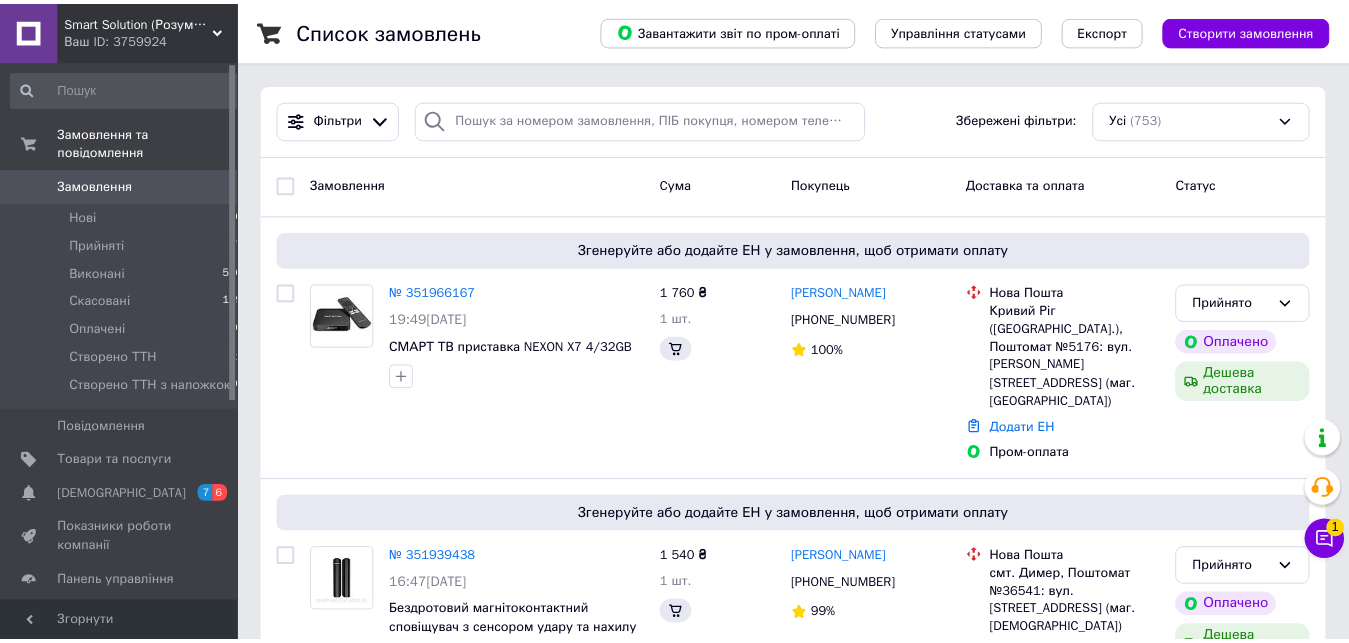 scroll, scrollTop: 0, scrollLeft: 0, axis: both 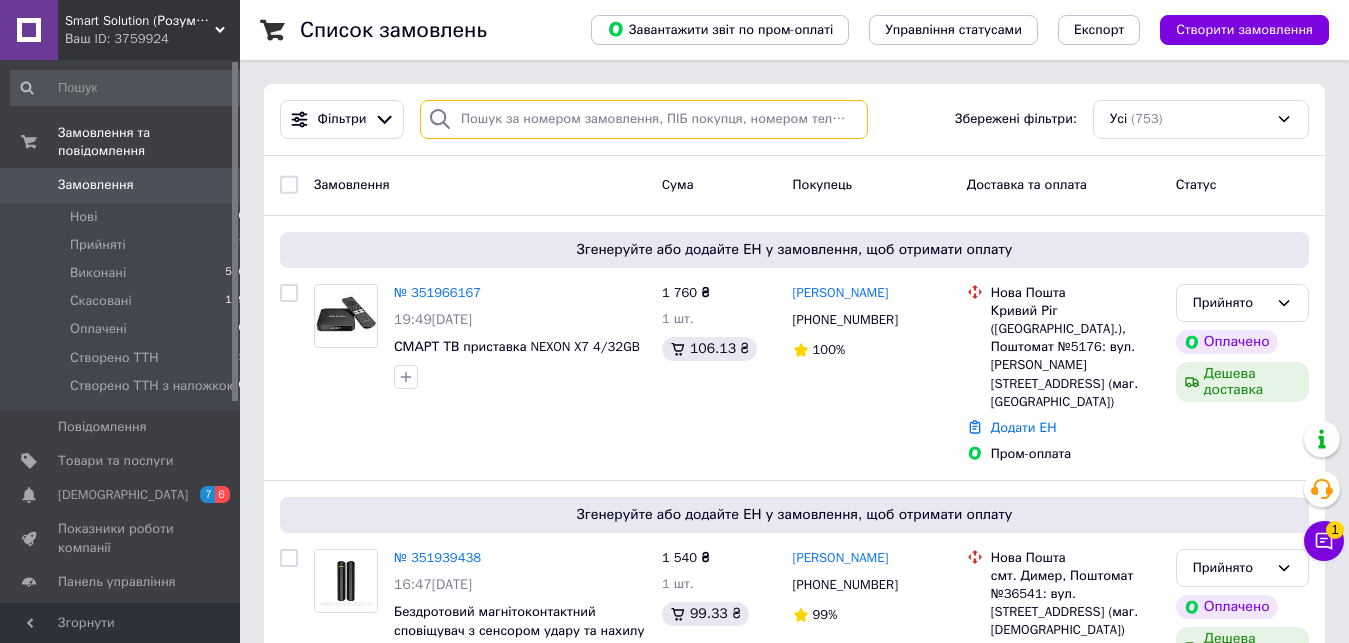 click at bounding box center [644, 119] 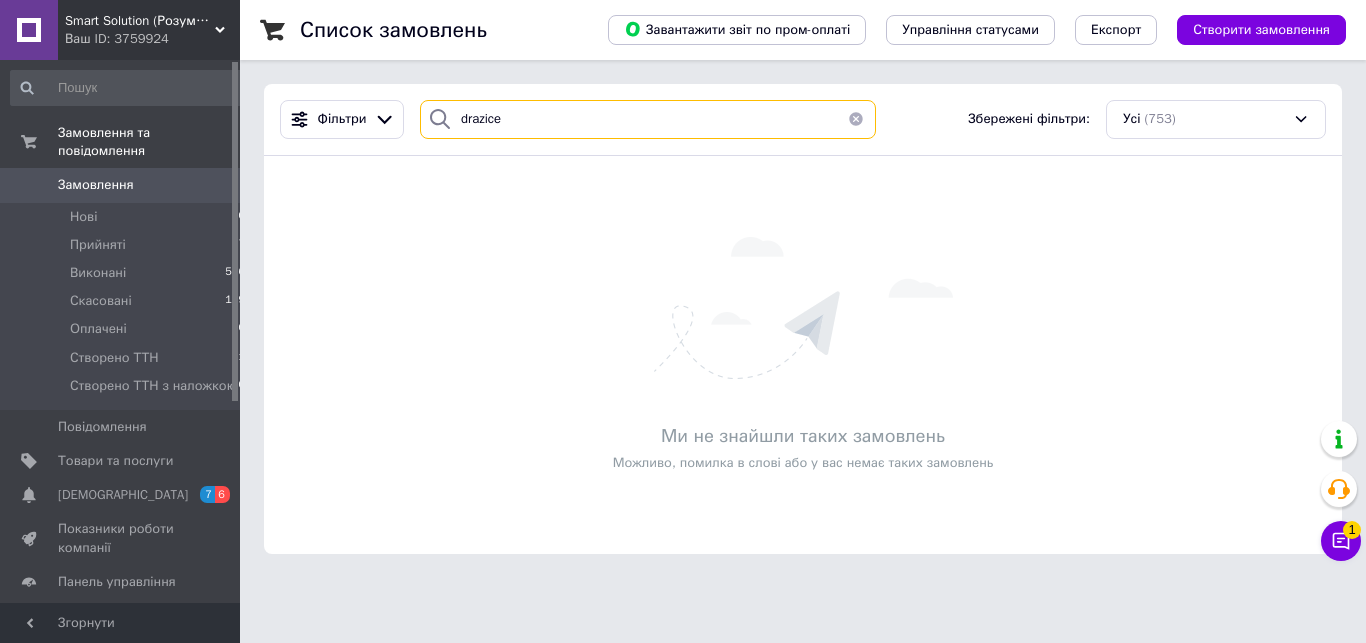 type on "drazice" 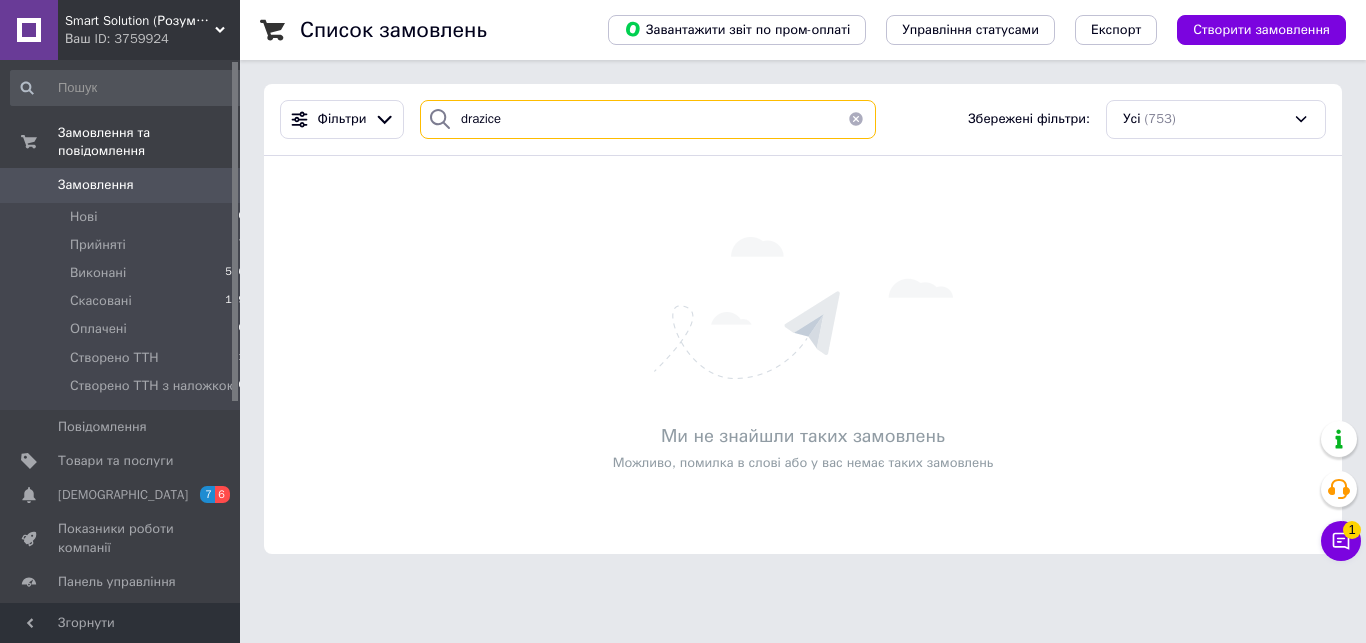 click on "drazice" at bounding box center (648, 119) 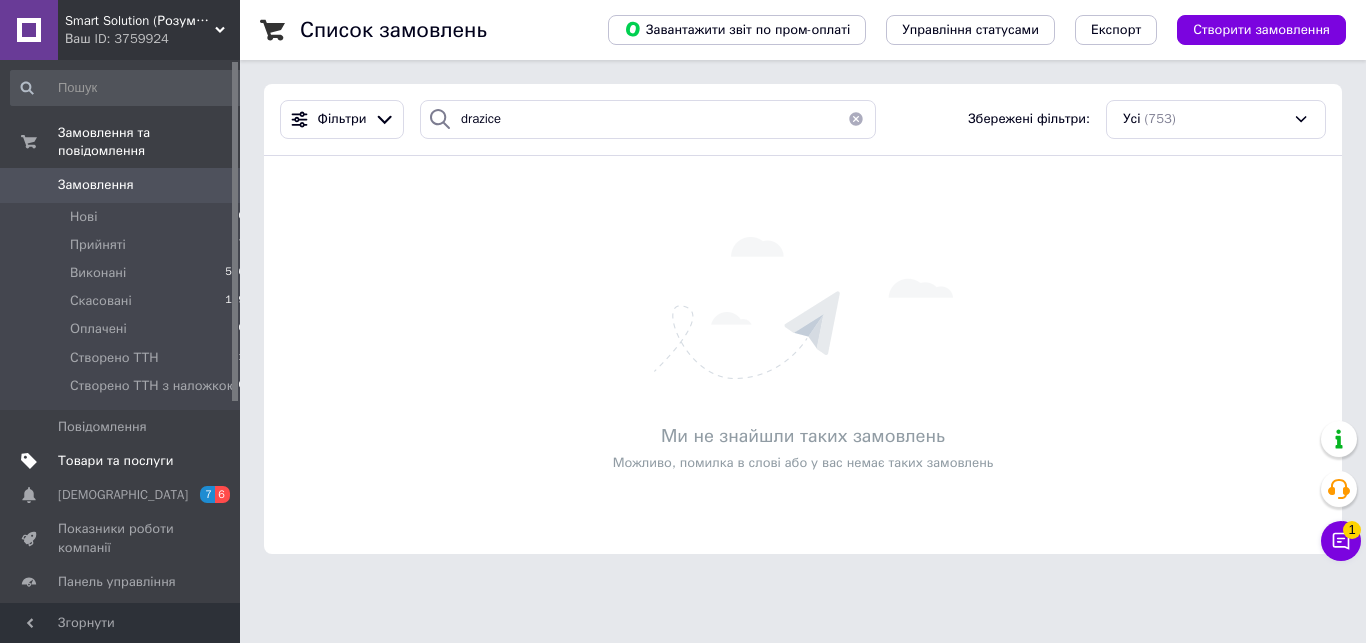 click on "Товари та послуги" at bounding box center [115, 461] 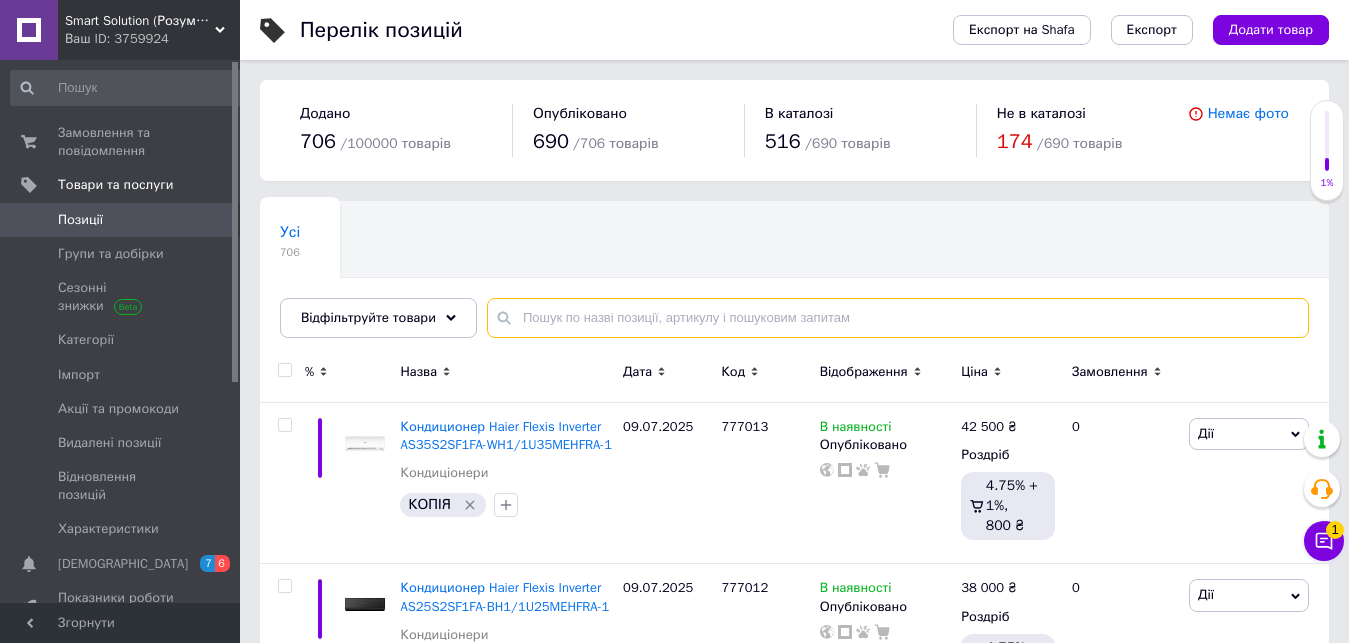 click at bounding box center [898, 318] 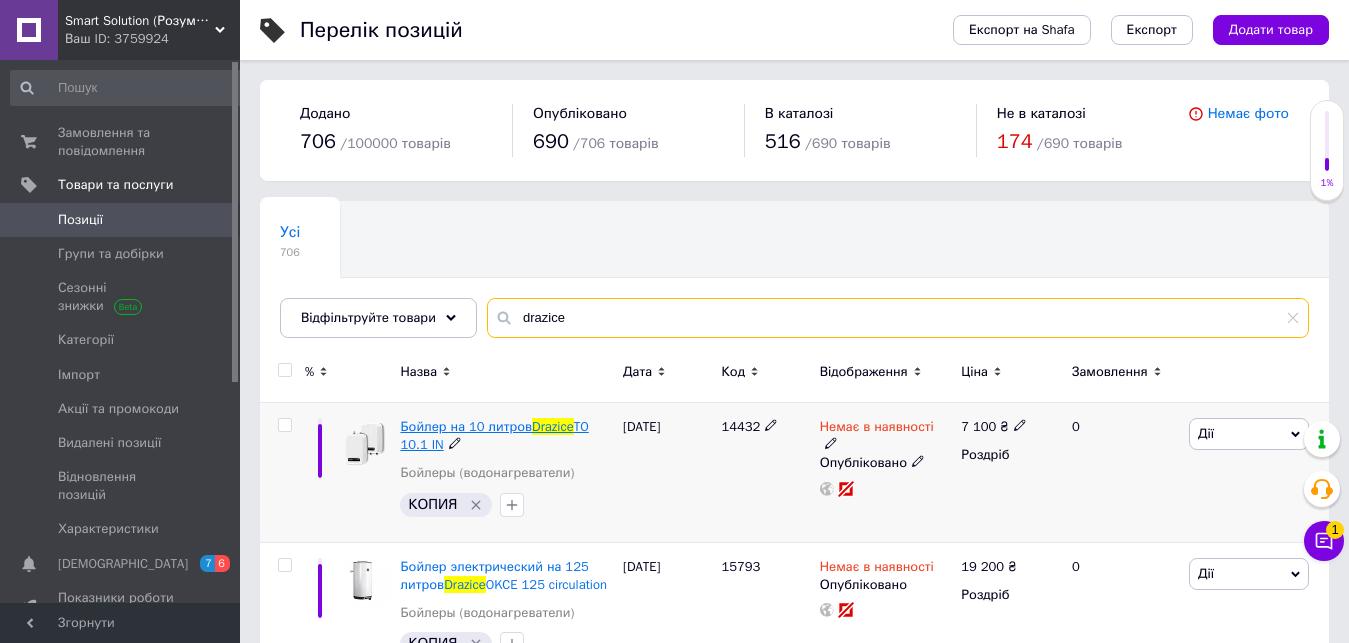 type on "drazice" 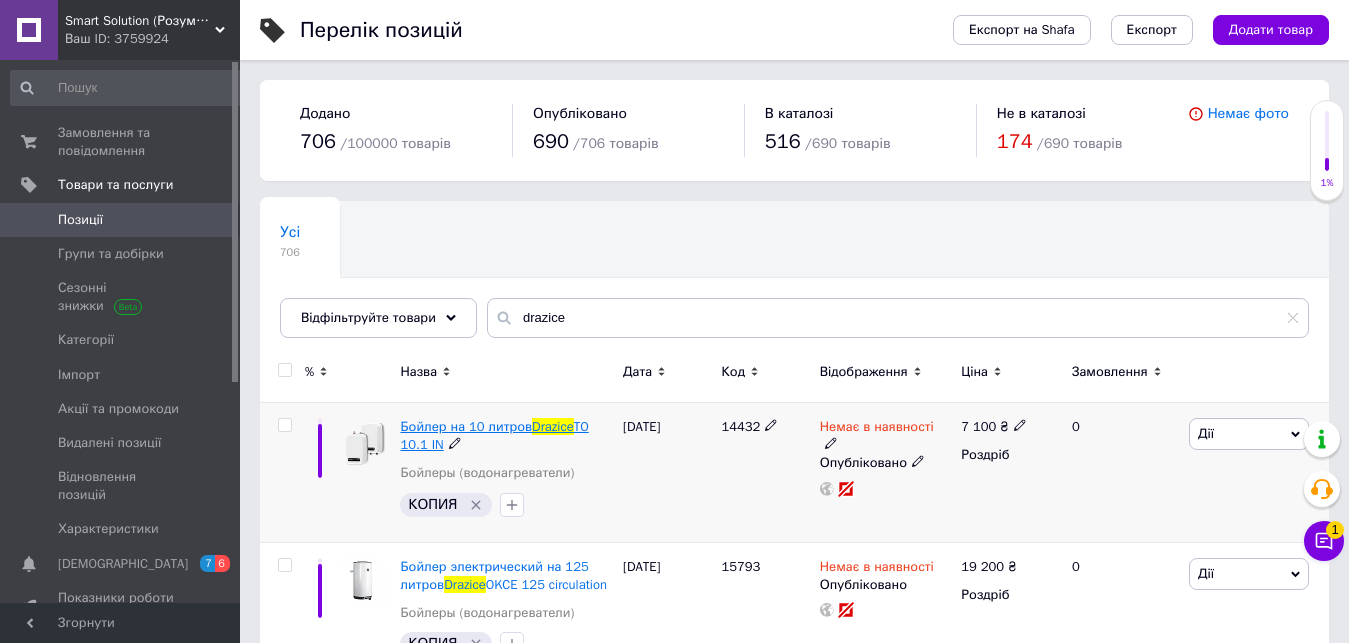 click on "Бойлер на 10 литров" at bounding box center [466, 426] 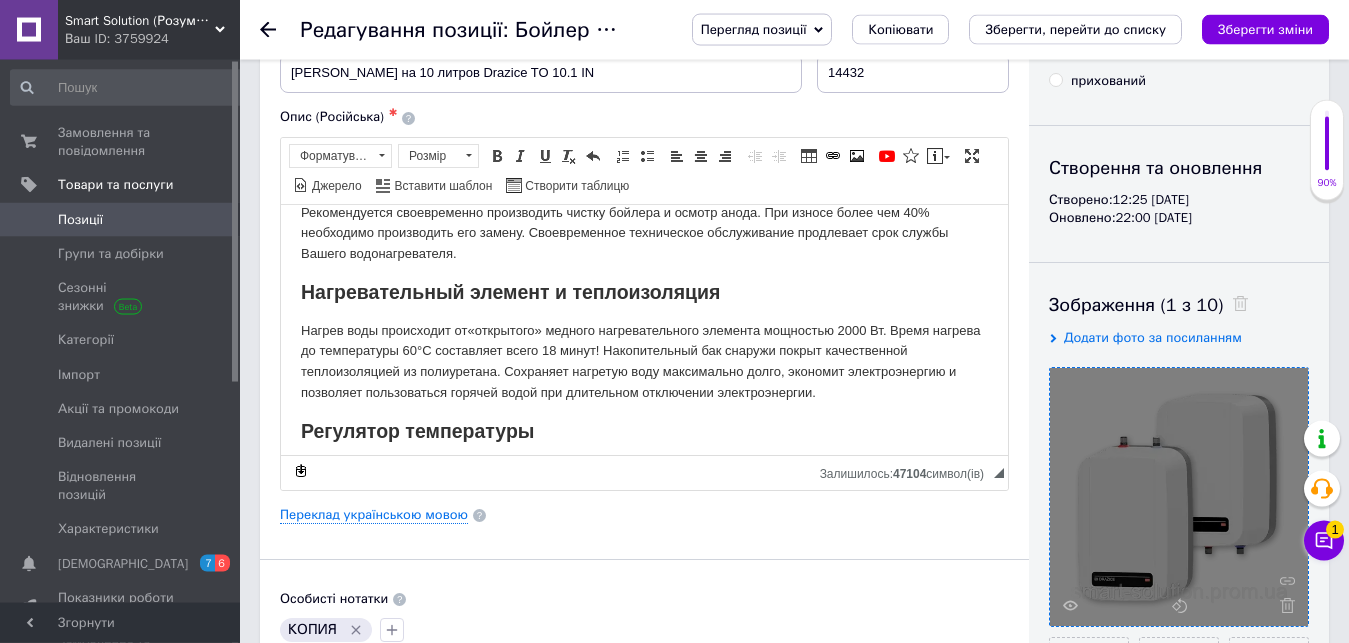 scroll, scrollTop: 204, scrollLeft: 0, axis: vertical 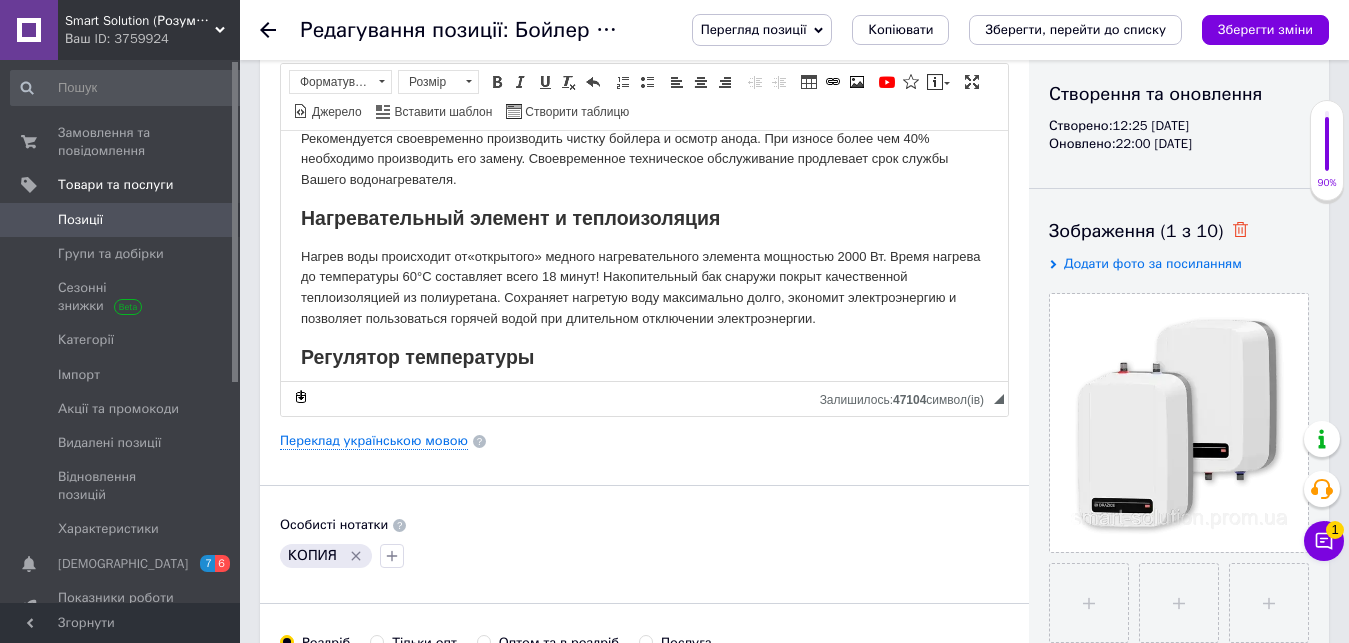 click 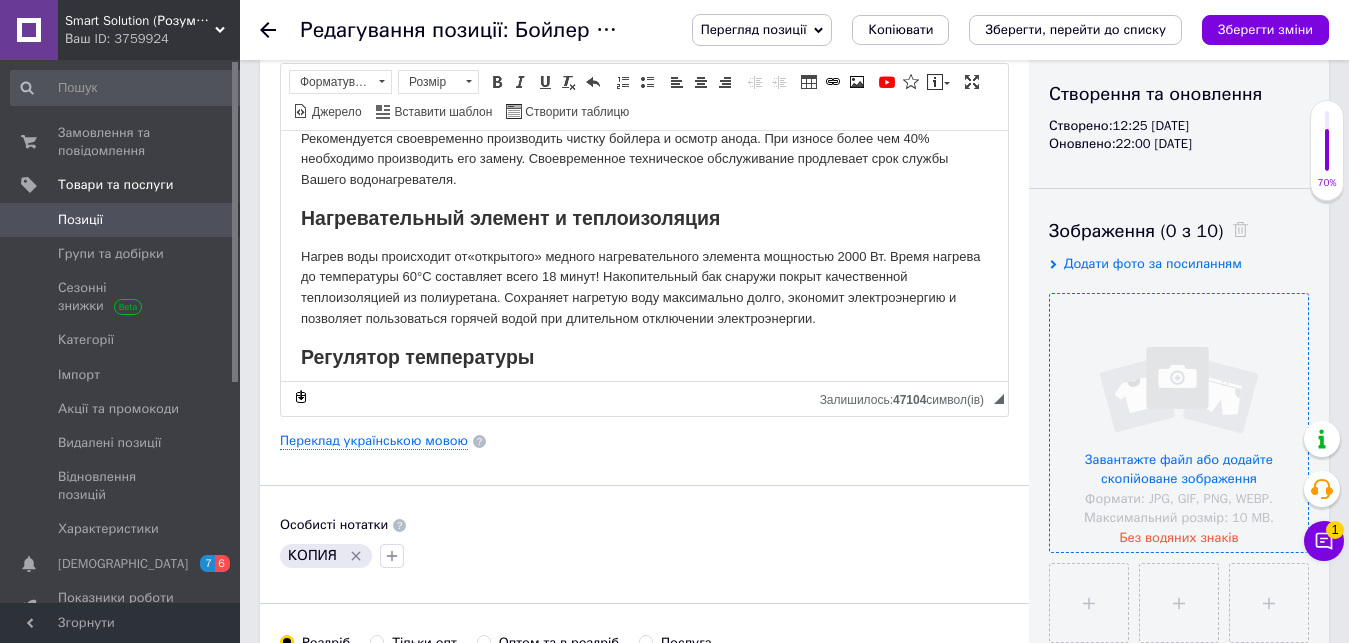 click at bounding box center [1179, 423] 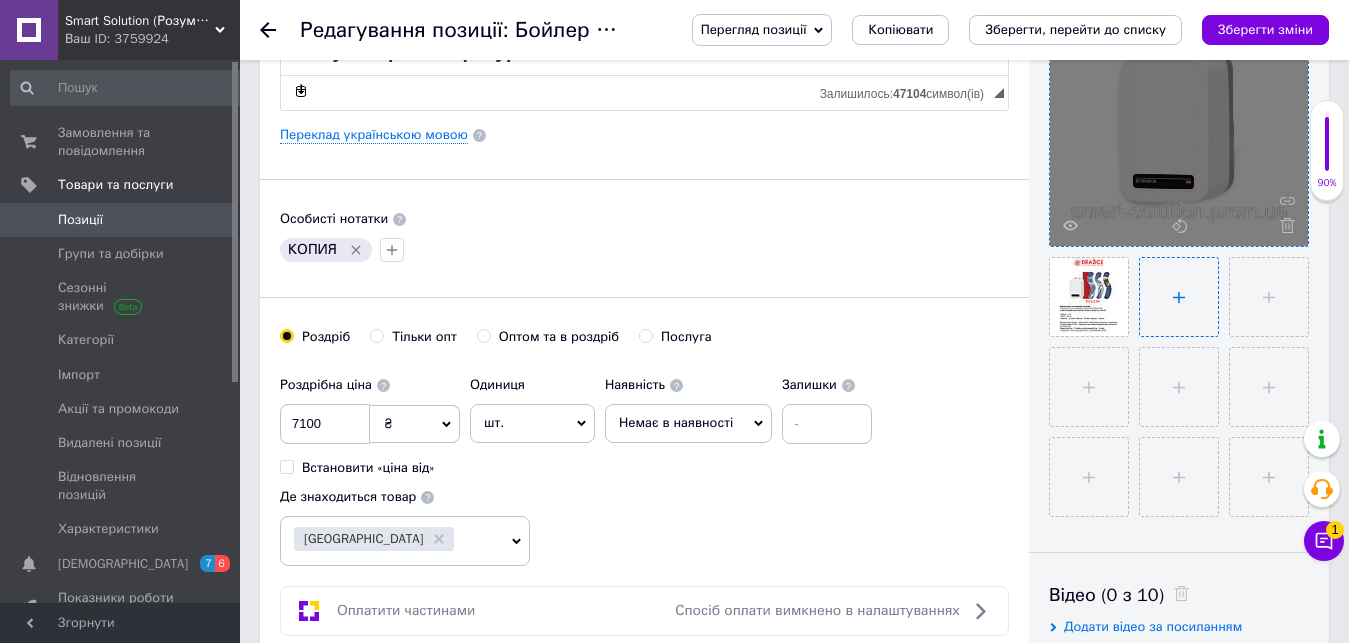 scroll, scrollTop: 408, scrollLeft: 0, axis: vertical 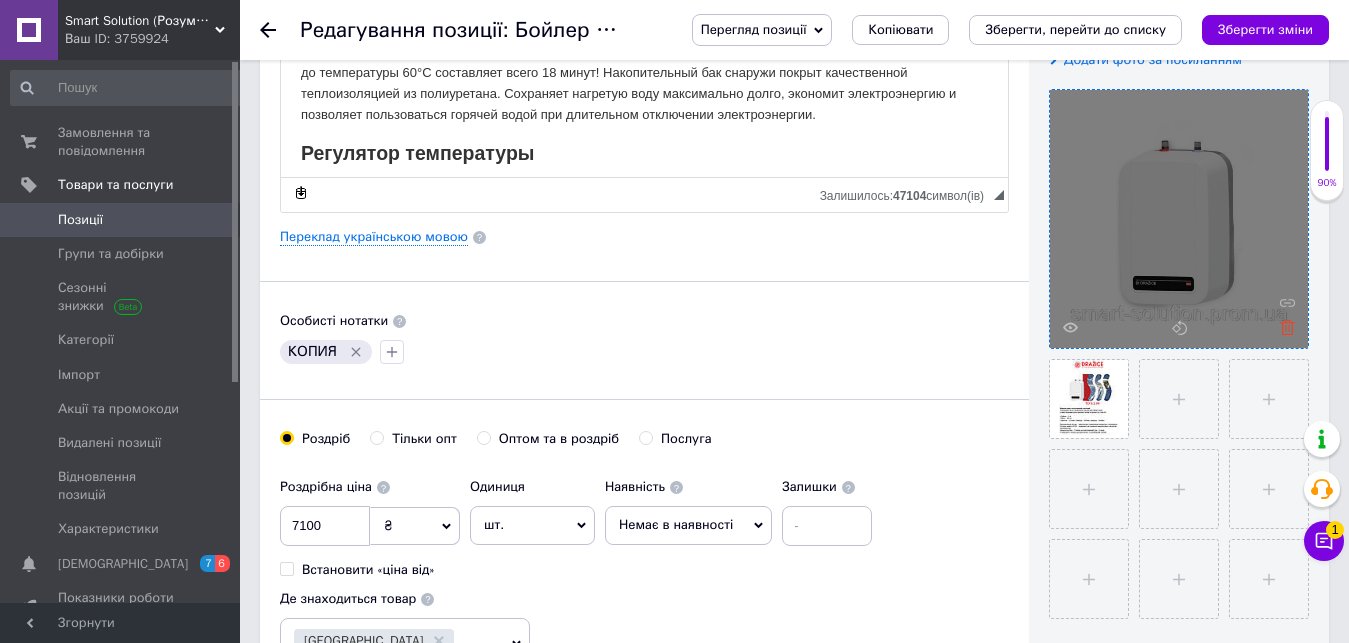 click 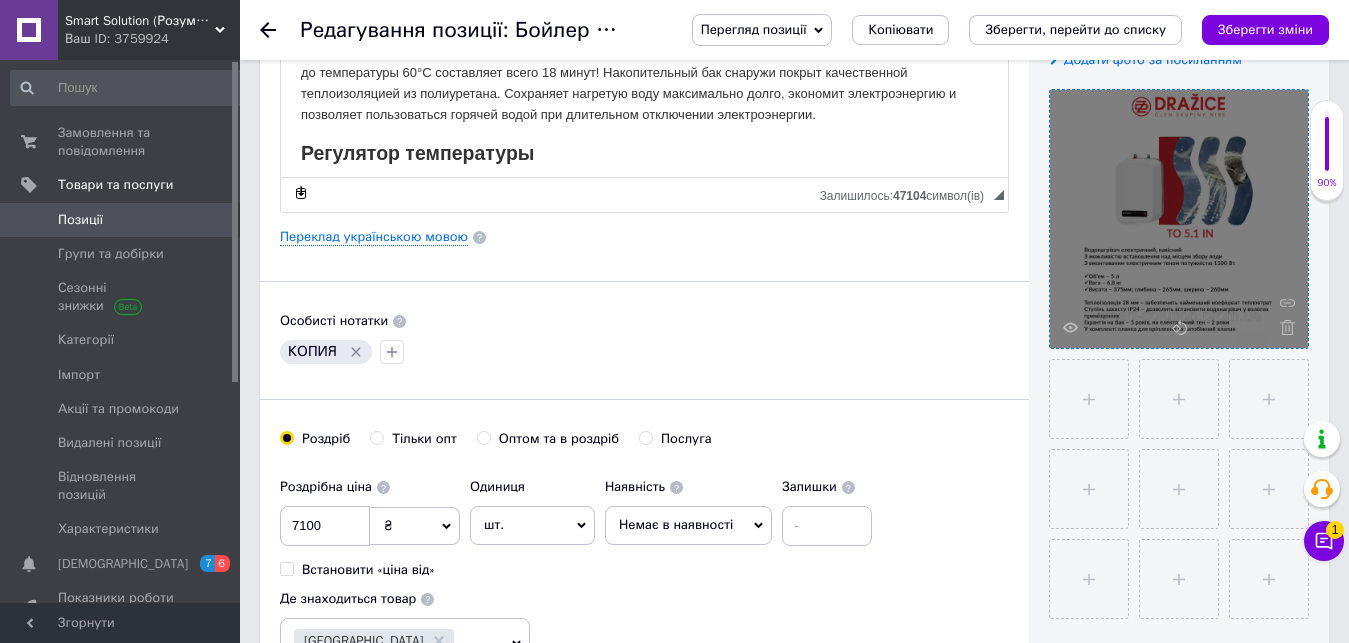 click 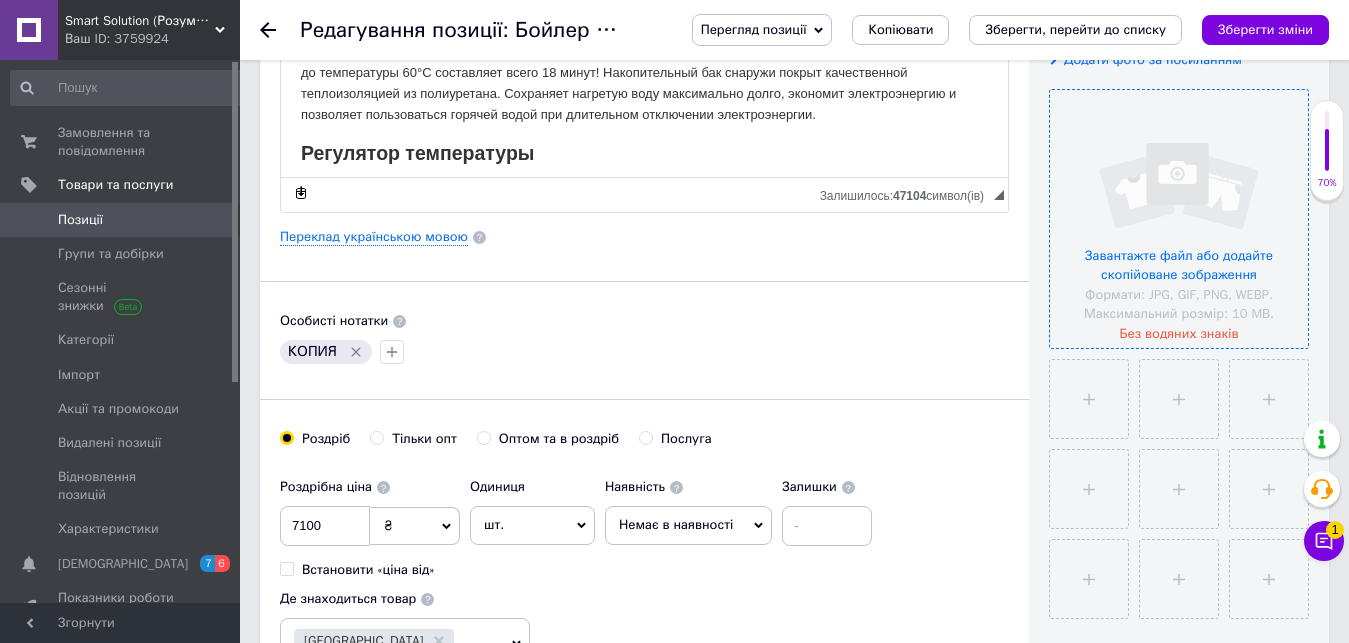 click at bounding box center [1179, 219] 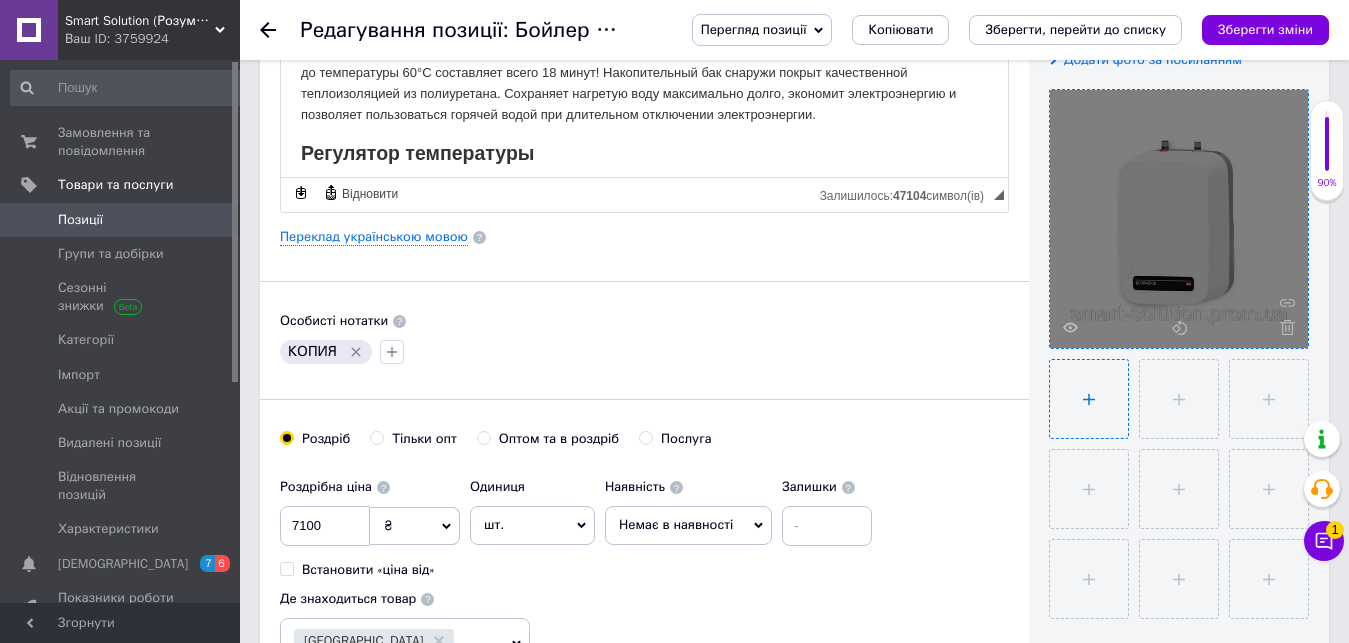 click at bounding box center [1089, 399] 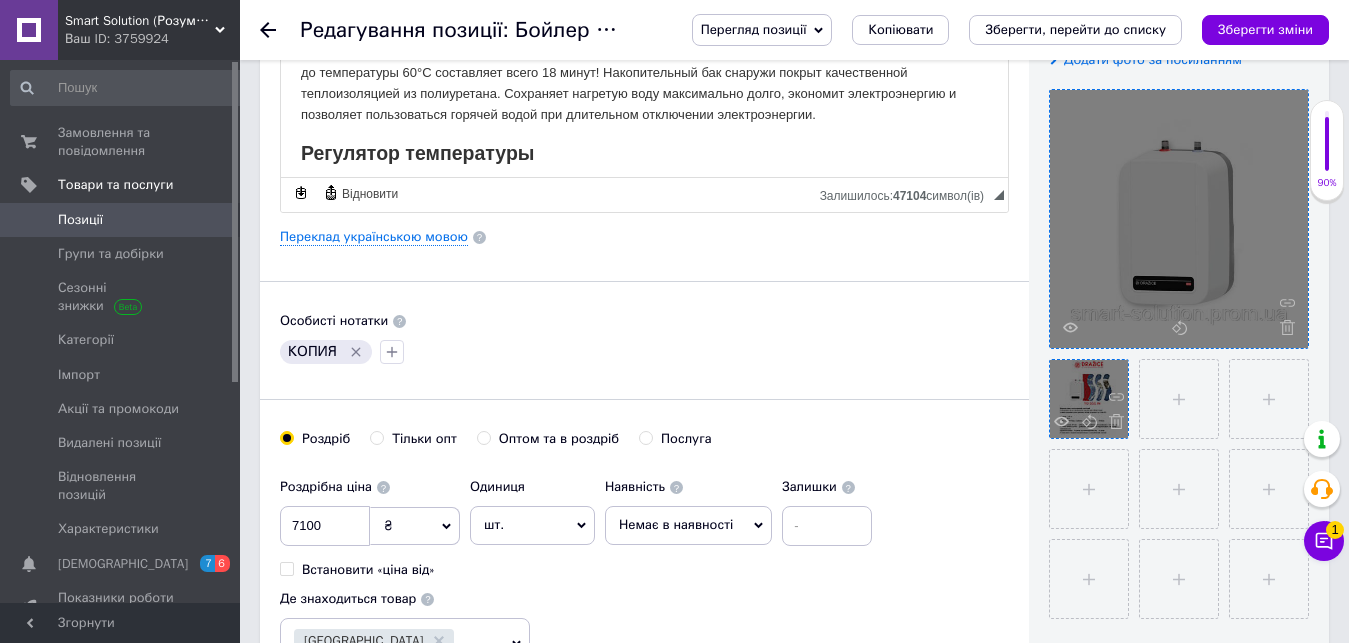 click at bounding box center (1089, 399) 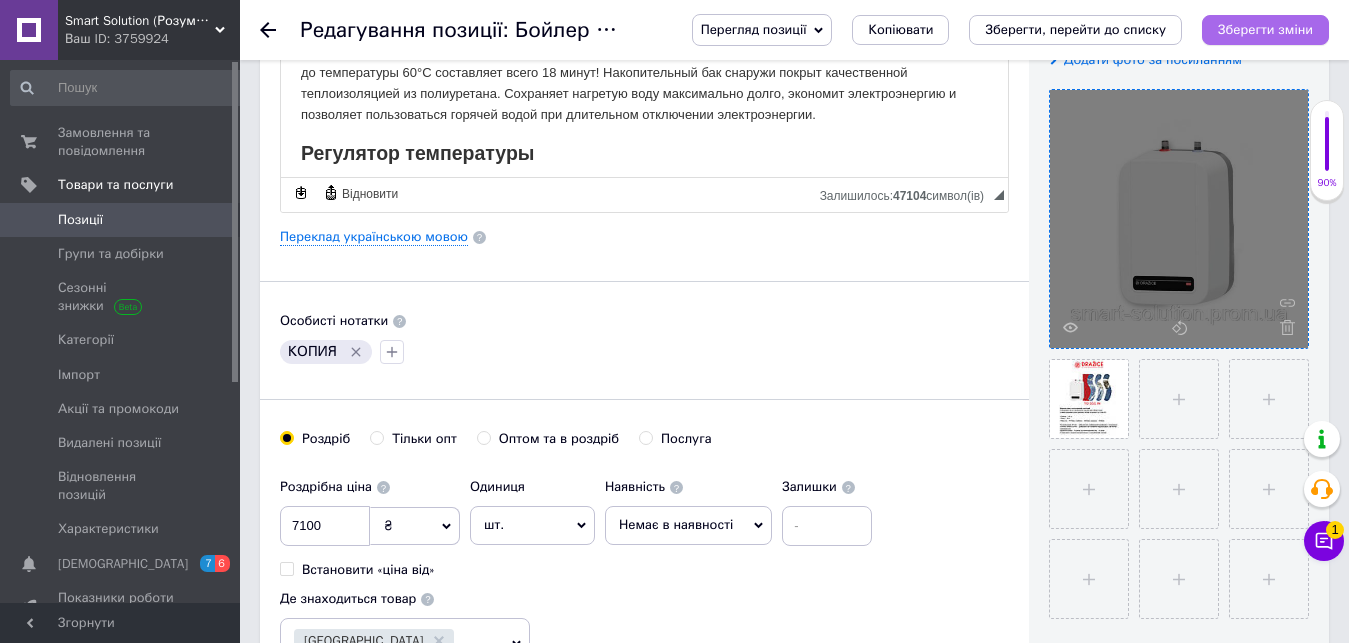 click on "Зберегти зміни" at bounding box center (1265, 30) 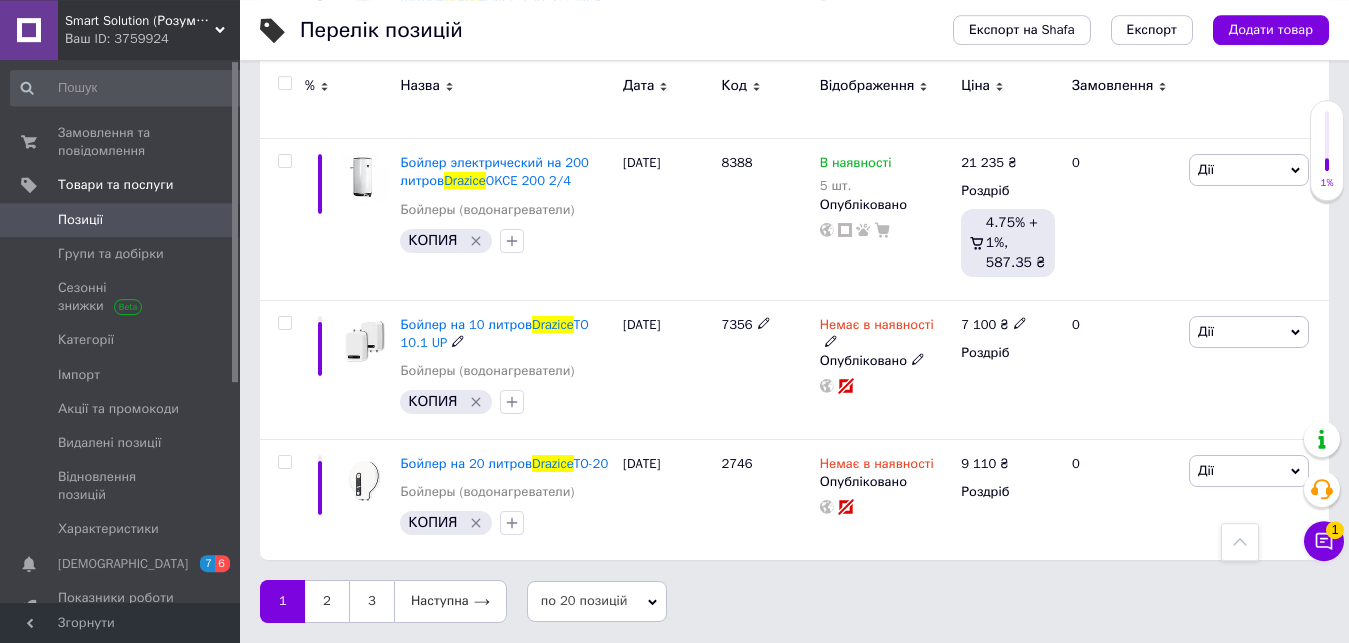 scroll, scrollTop: 2965, scrollLeft: 0, axis: vertical 